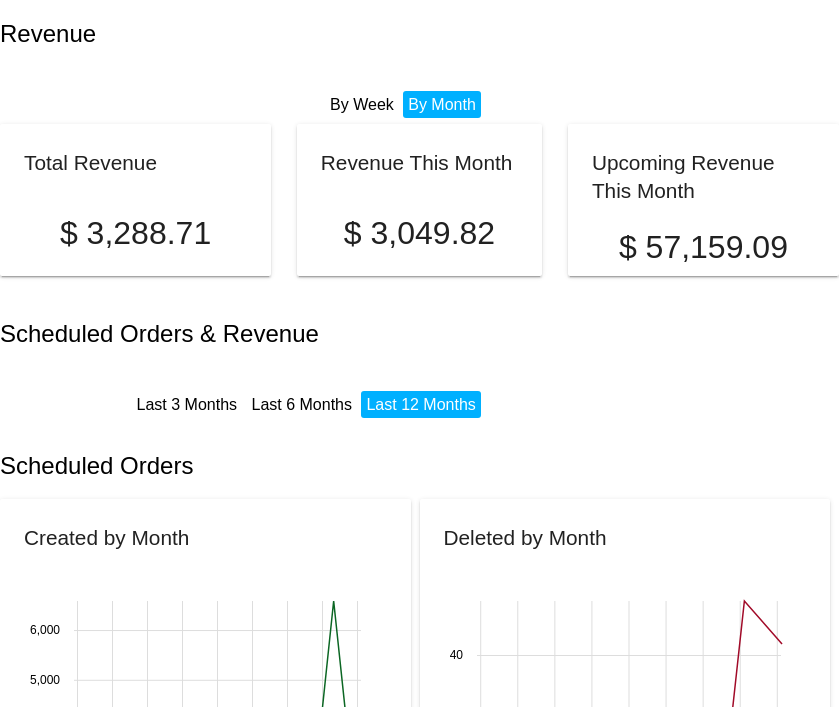 scroll, scrollTop: 0, scrollLeft: 0, axis: both 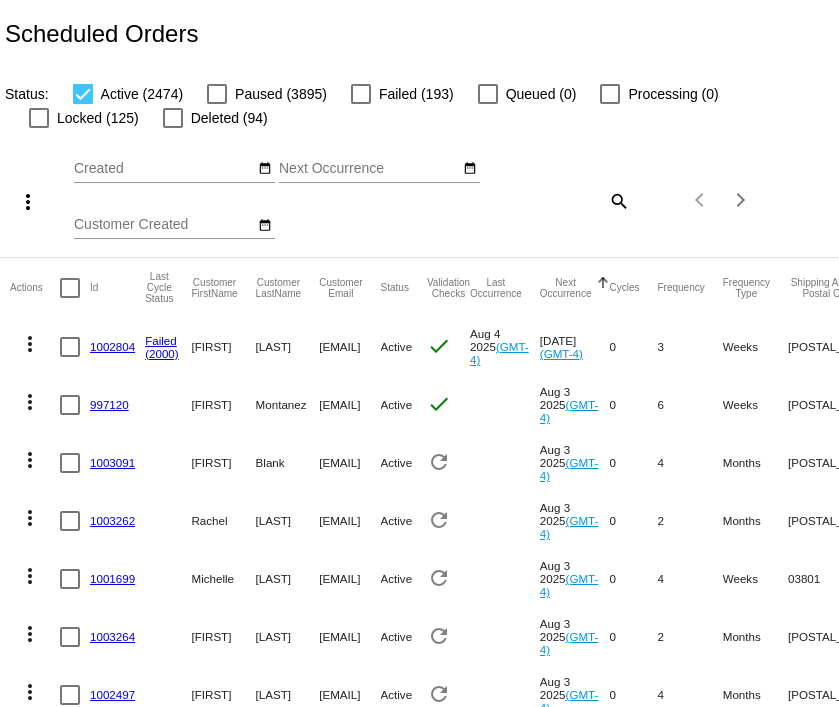 click on "search" 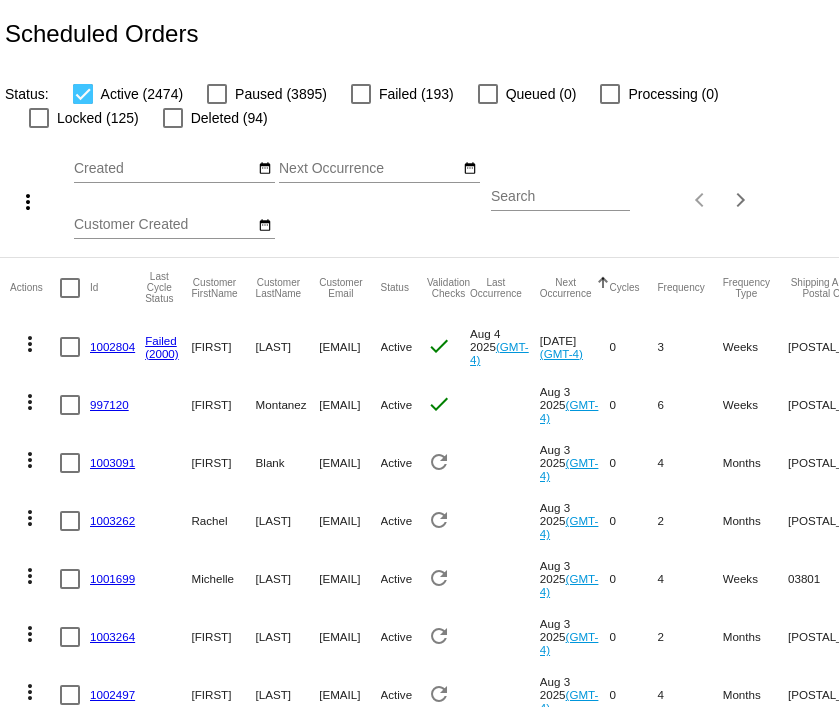 click on "Search" at bounding box center [560, 197] 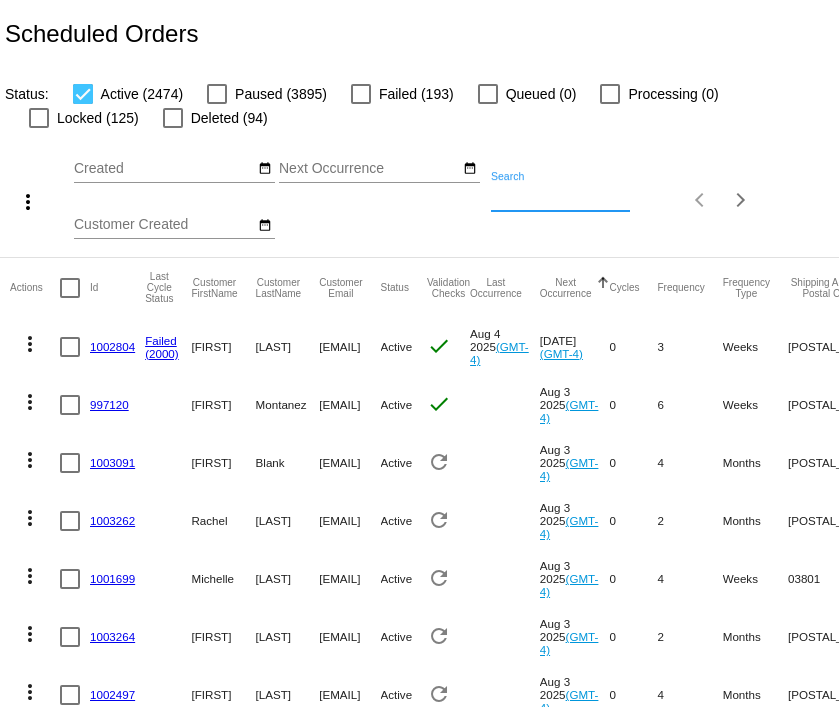 paste on "jancmrn@gmail.com" 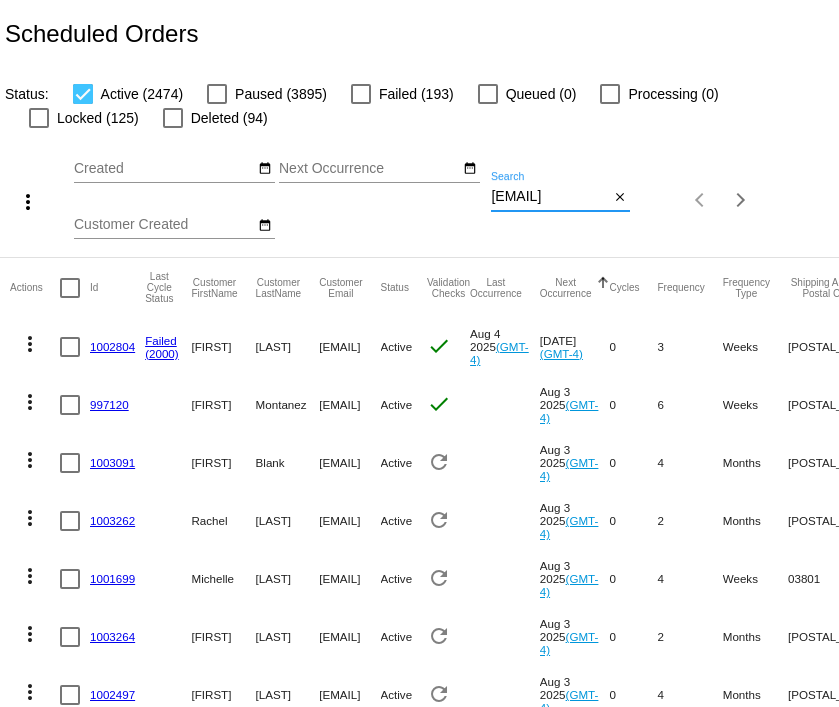 type on "jancmrn@gmail.com" 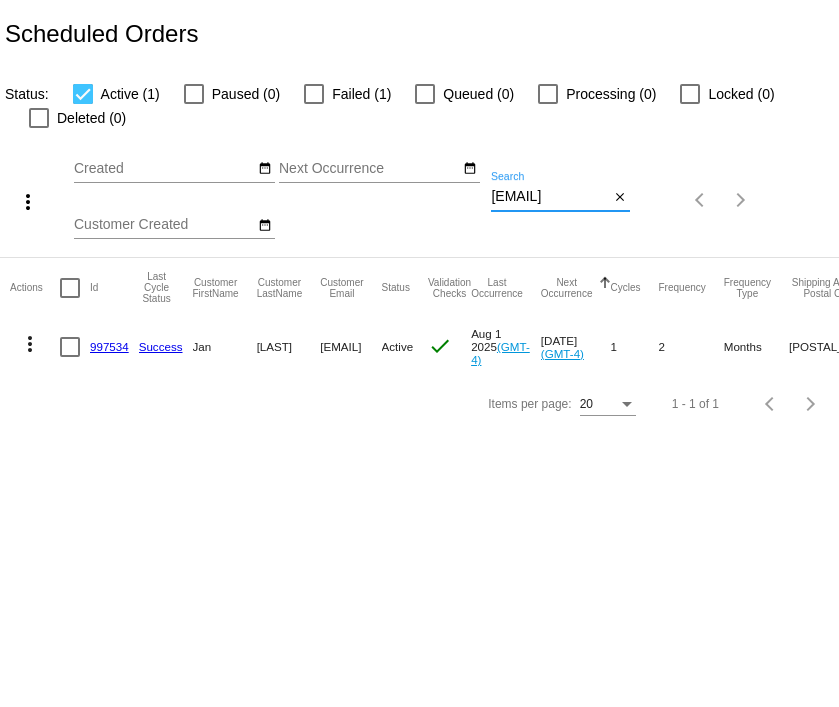 click at bounding box center (314, 94) 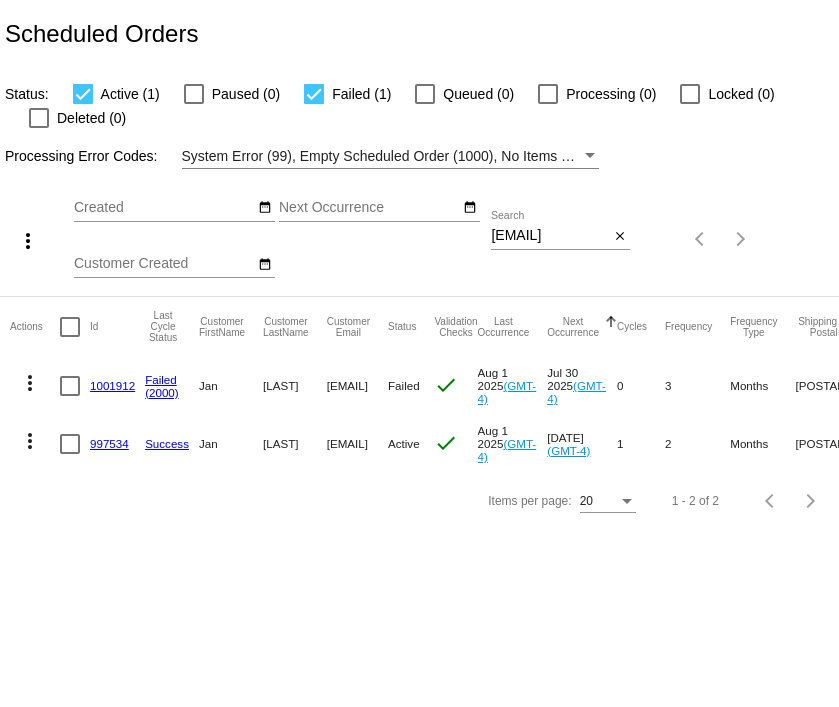 scroll, scrollTop: 0, scrollLeft: 0, axis: both 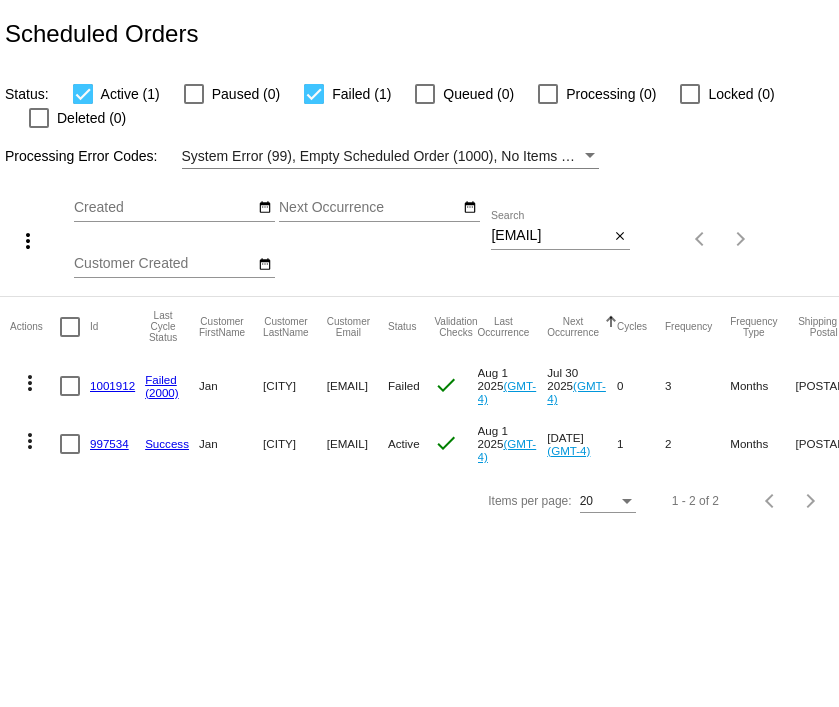 click on "997534" 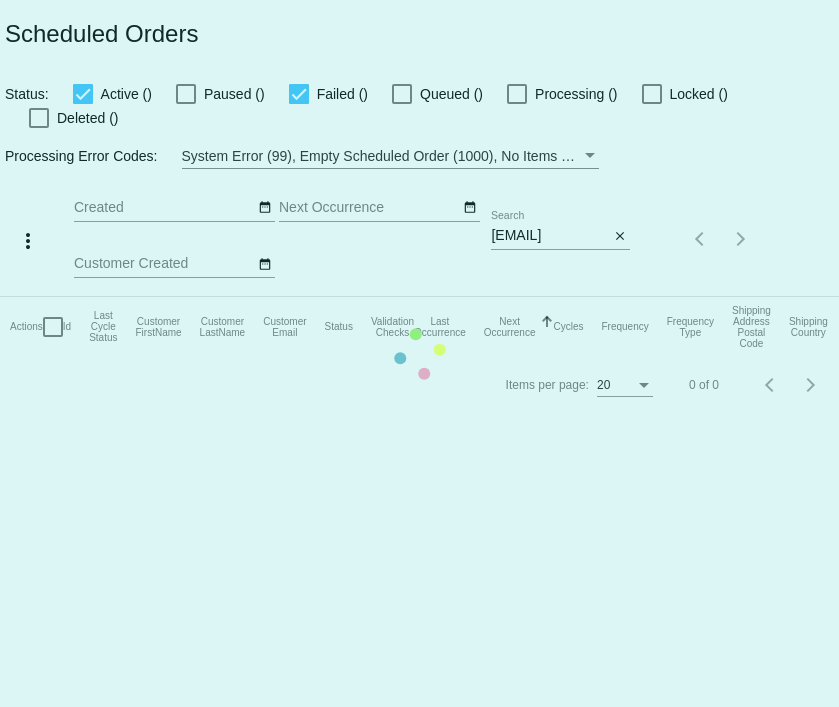 scroll, scrollTop: 0, scrollLeft: 0, axis: both 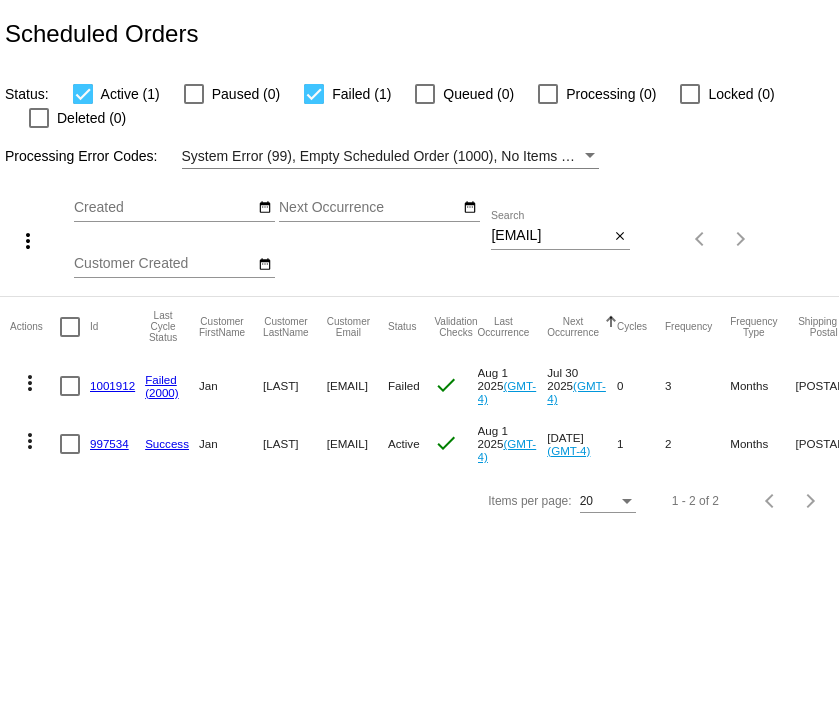 click on "997534" 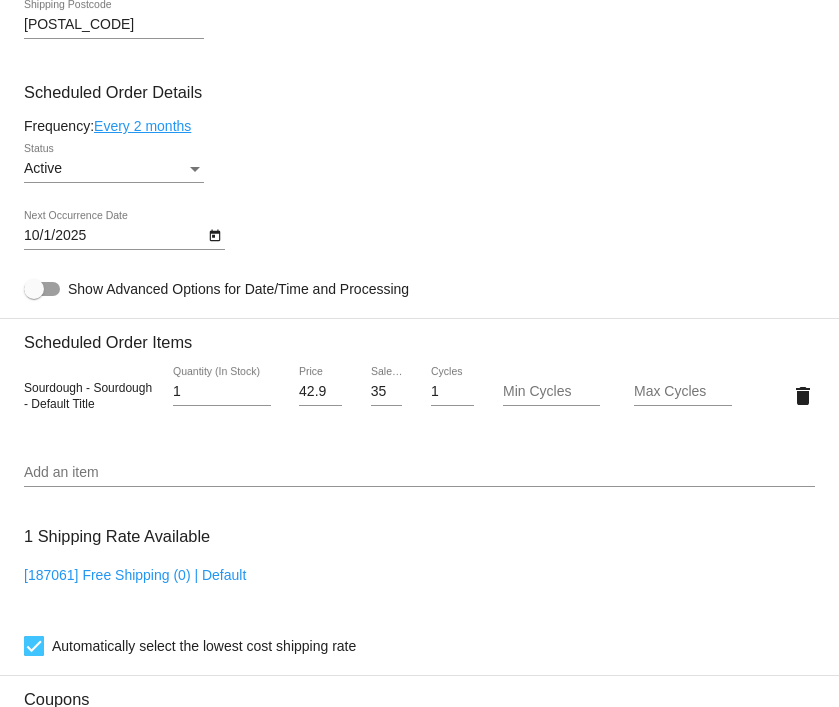 scroll, scrollTop: 1026, scrollLeft: 0, axis: vertical 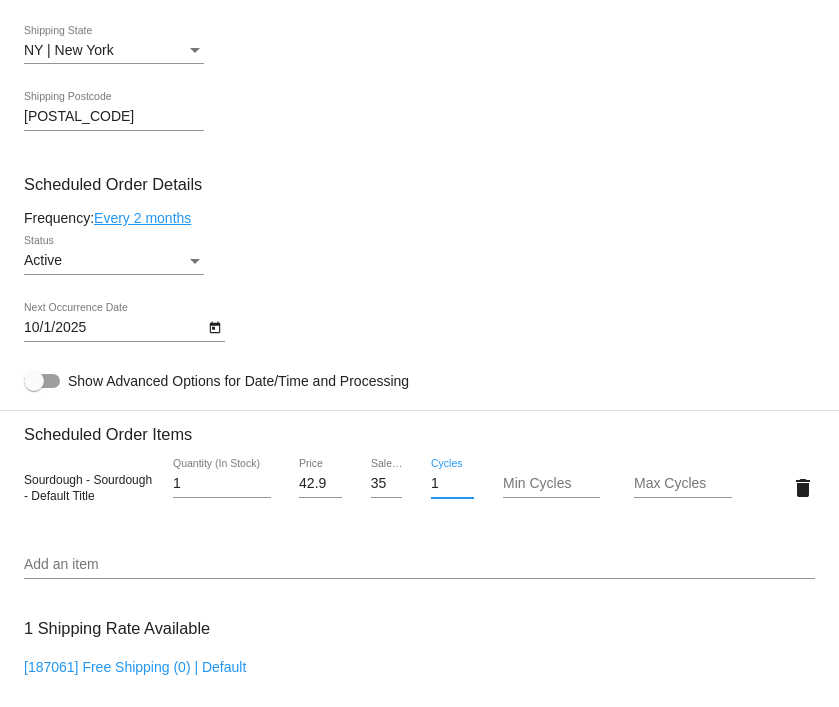 click on "1" at bounding box center [452, 484] 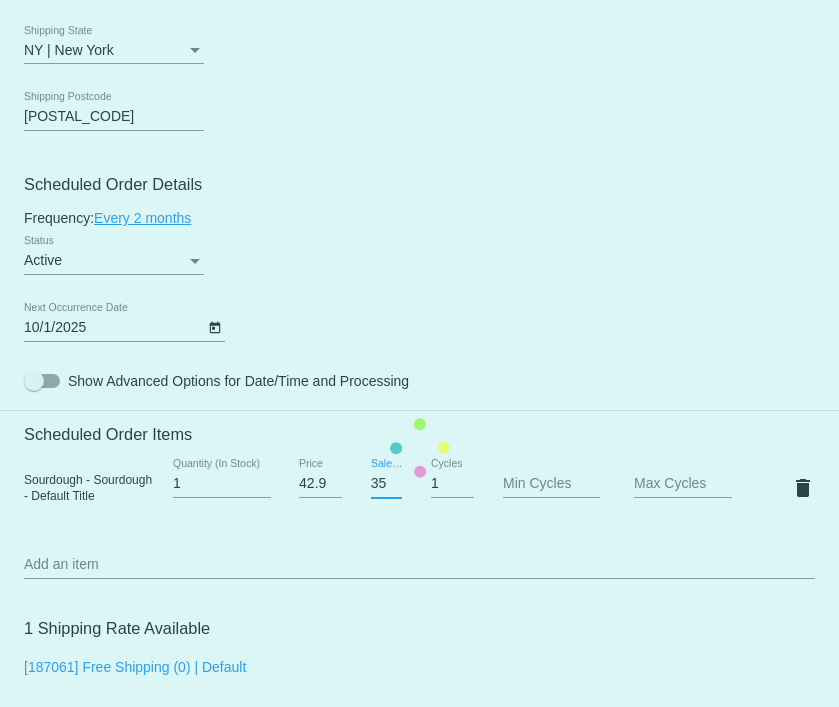 click on "Customer
6167728: Jan Hempstead
jancmrn@gmail.com
Customer Shipping
Enter Shipping Address Select A Saved Address (0)
Jan
Shipping First Name
Hempstead
Shipping Last Name
US | USA
Shipping Country
3964 Becker St
Shipping Street 1
Shipping Street 2
Schenectady
Shipping City
NY | New York
Shipping State
12304-2499
Shipping Postcode
Scheduled Order Details
Frequency:
Every 2 months
Active
Status
1" 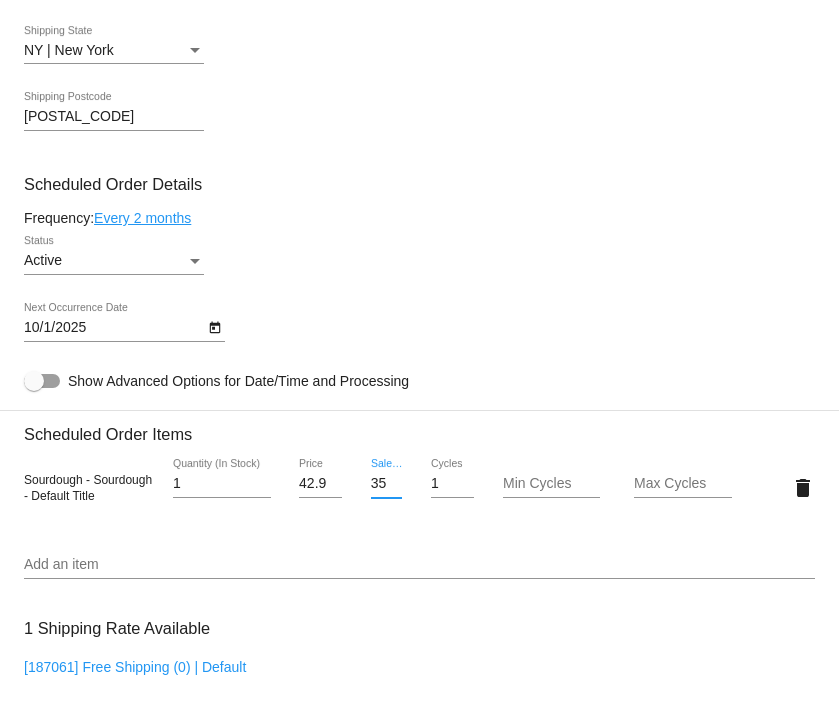 click on "Customer
6167728: Jan Hempstead
jancmrn@gmail.com
Customer Shipping
Enter Shipping Address Select A Saved Address (0)
Jan
Shipping First Name
Hempstead
Shipping Last Name
US | USA
Shipping Country
3964 Becker St
Shipping Street 1
Shipping Street 2
Schenectady
Shipping City
NY | New York
Shipping State
12304-2499
Shipping Postcode
Scheduled Order Details
Frequency:
Every 2 months
Active
Status
1" 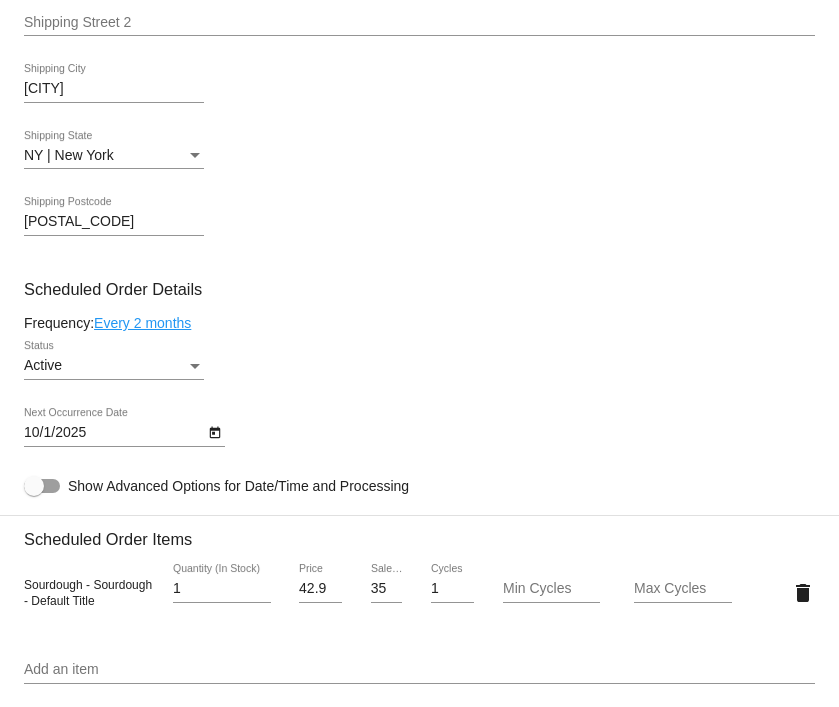 scroll, scrollTop: 914, scrollLeft: 0, axis: vertical 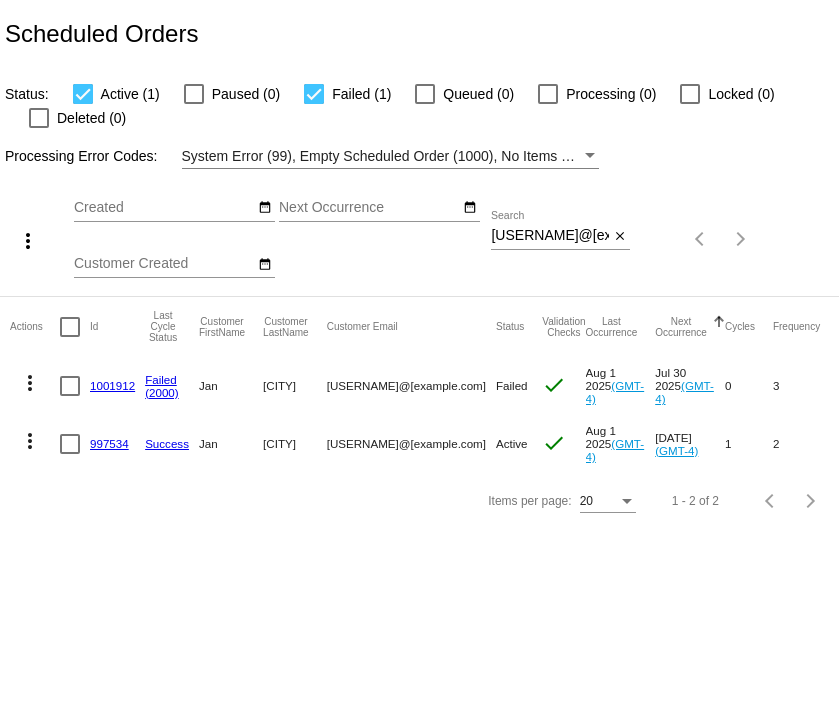 click on "jancmrn@gmail.com
Search" 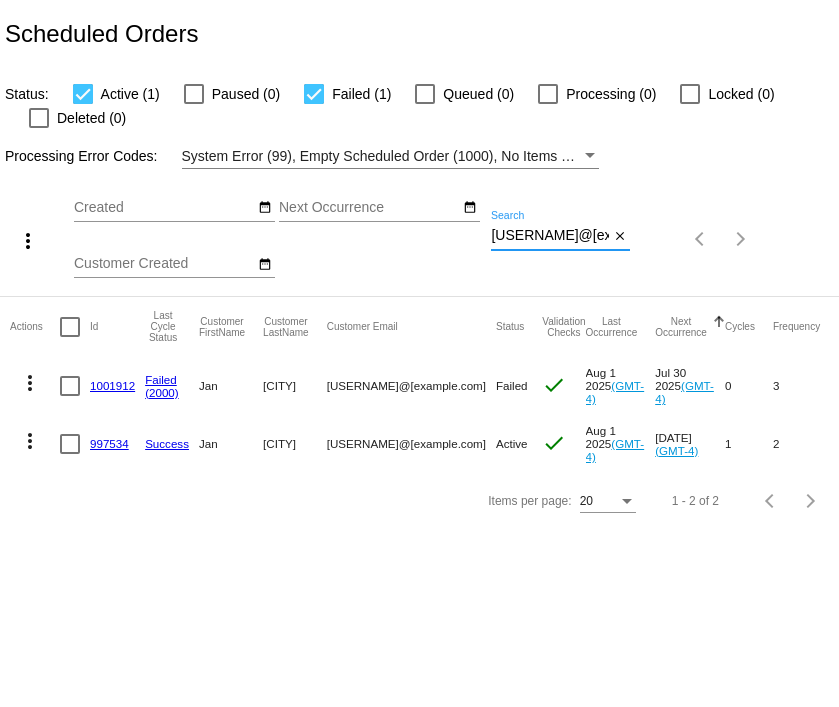click on "jancmrn@gmail.com" at bounding box center (550, 236) 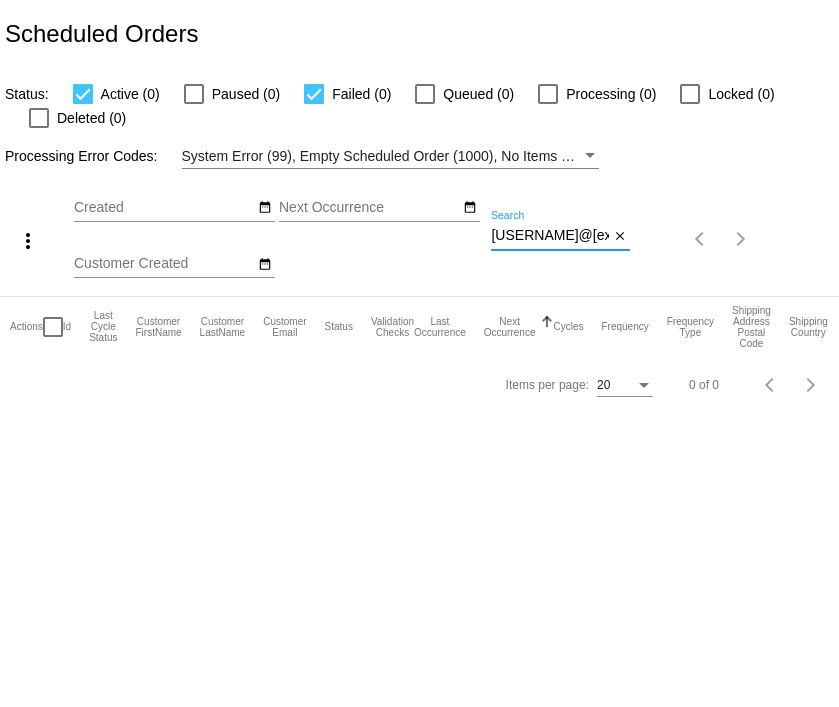 click at bounding box center (83, 94) 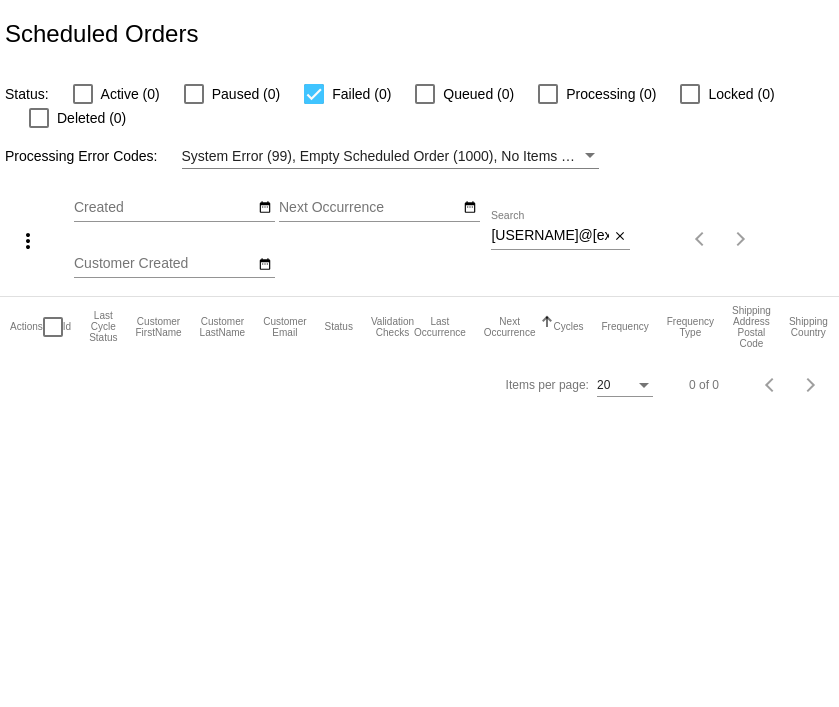 click at bounding box center (314, 94) 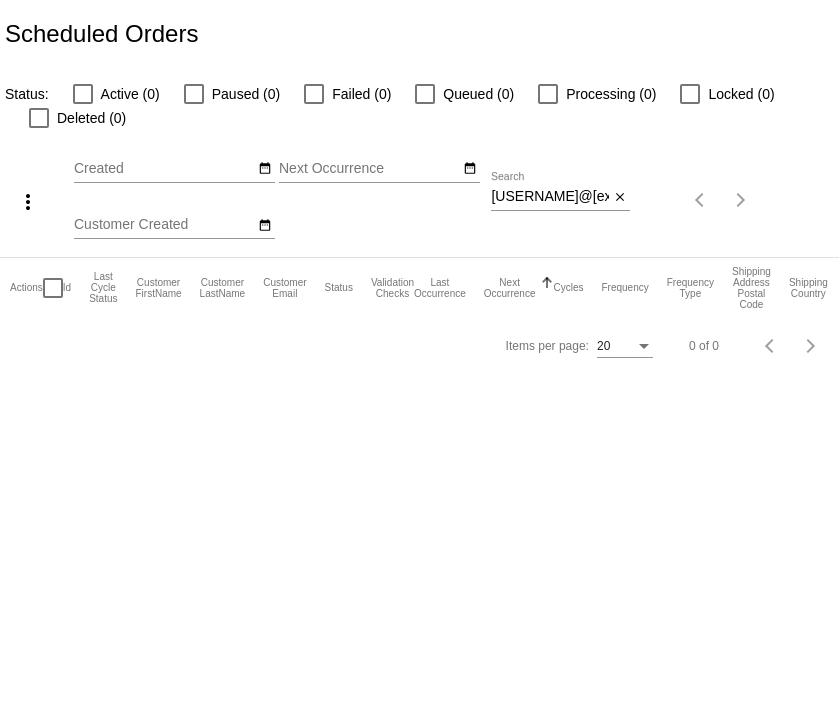 click on "trotenfail1951@gmail.com" at bounding box center (550, 197) 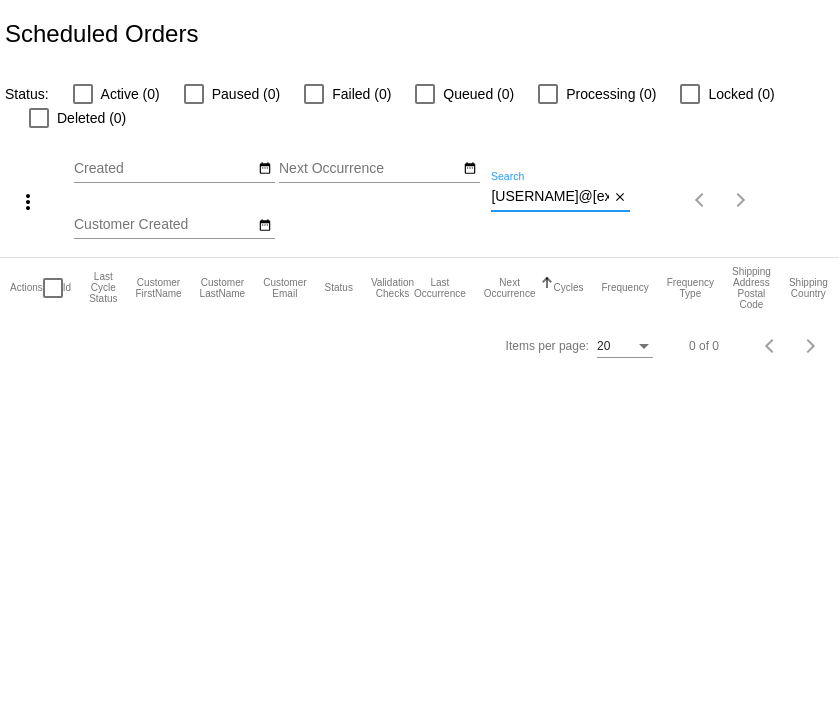 click on "trotenfail1951@gmail.com" at bounding box center [550, 197] 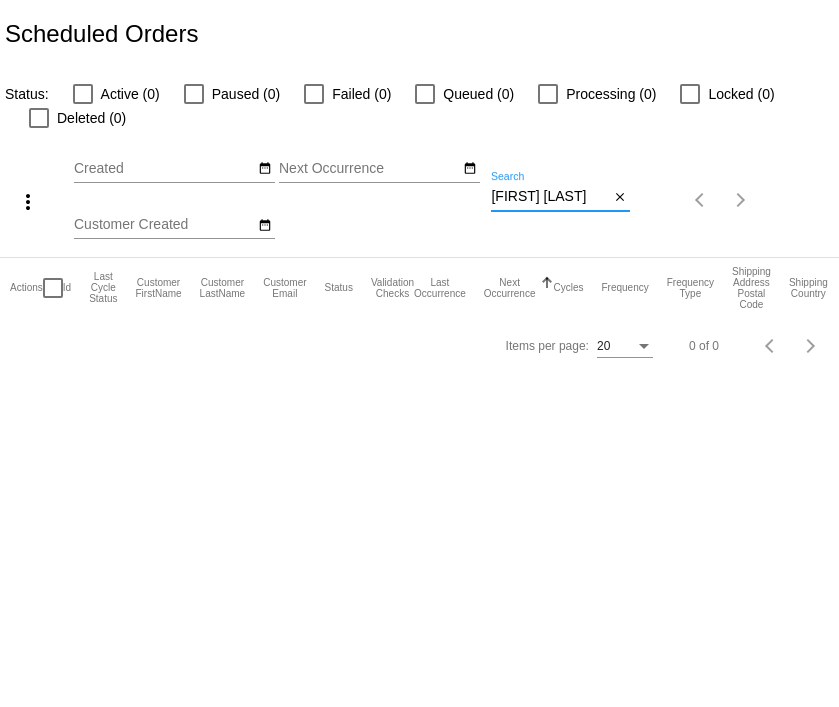 click on "Theresa Fail" at bounding box center [550, 197] 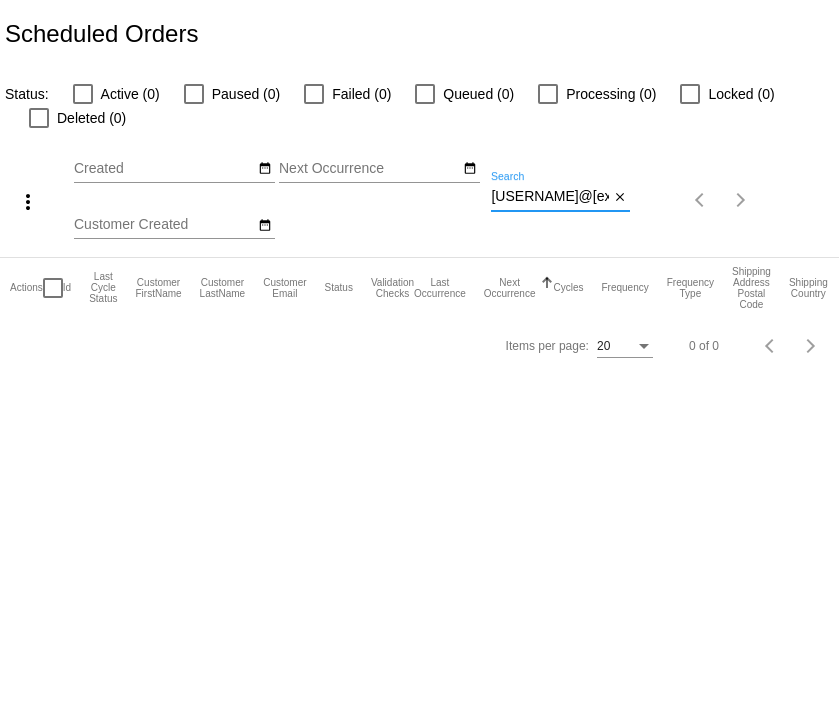 type on "tcfail51@gmail.com" 